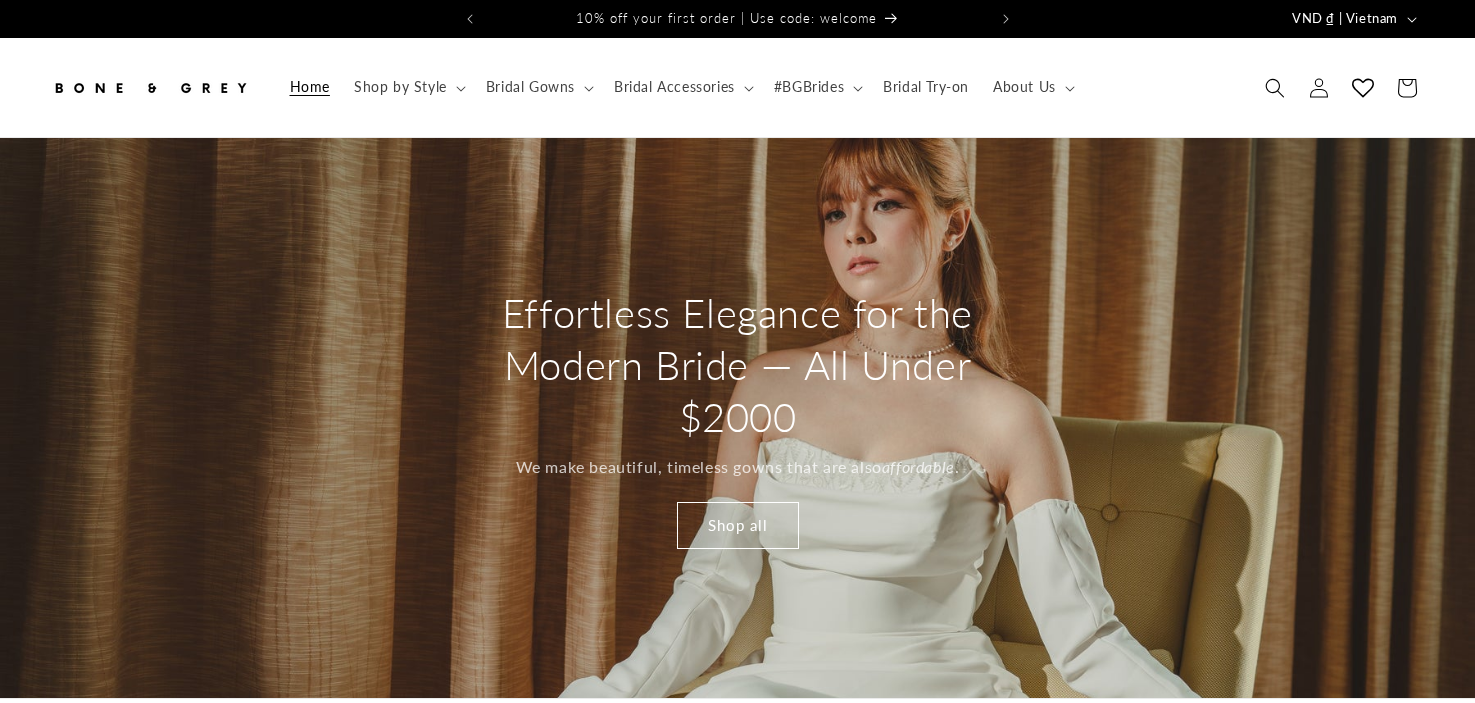 scroll, scrollTop: 0, scrollLeft: 0, axis: both 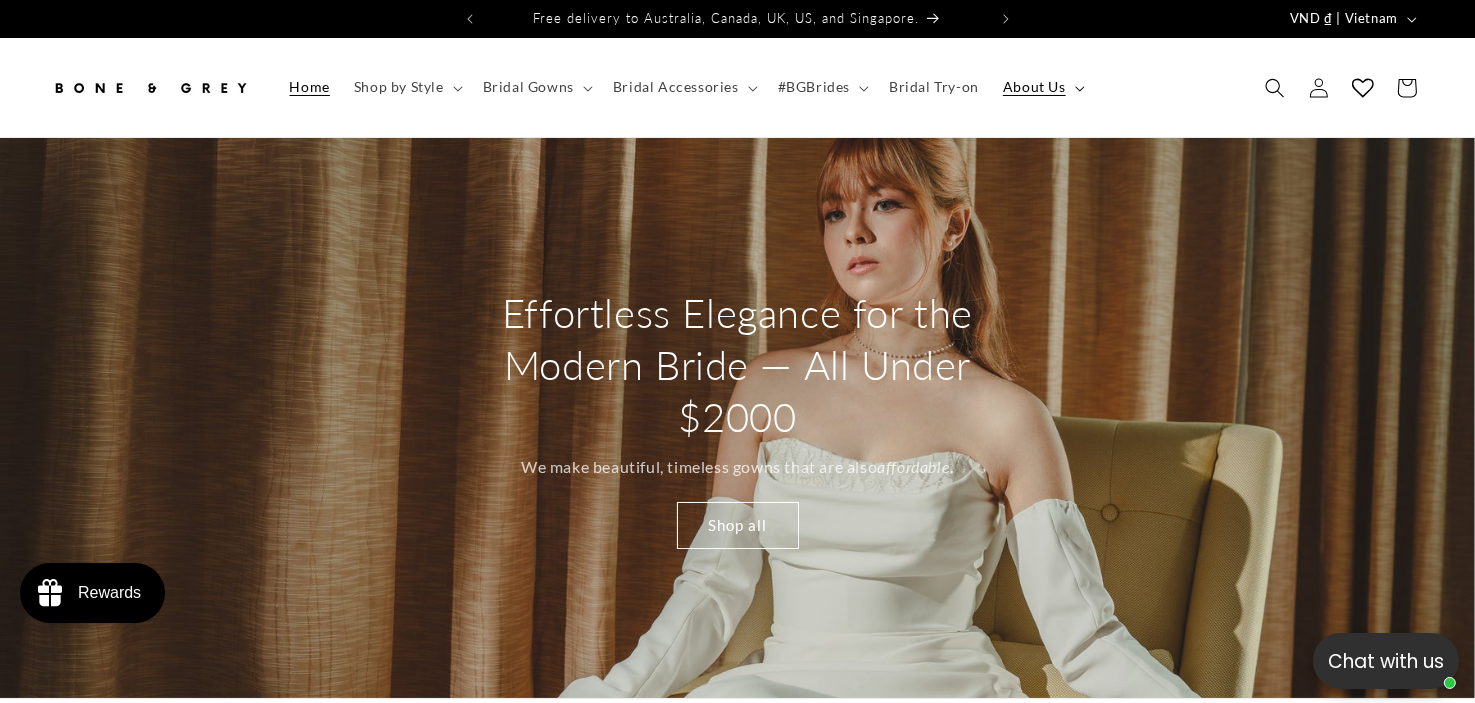 click on "About Us" at bounding box center [1042, 87] 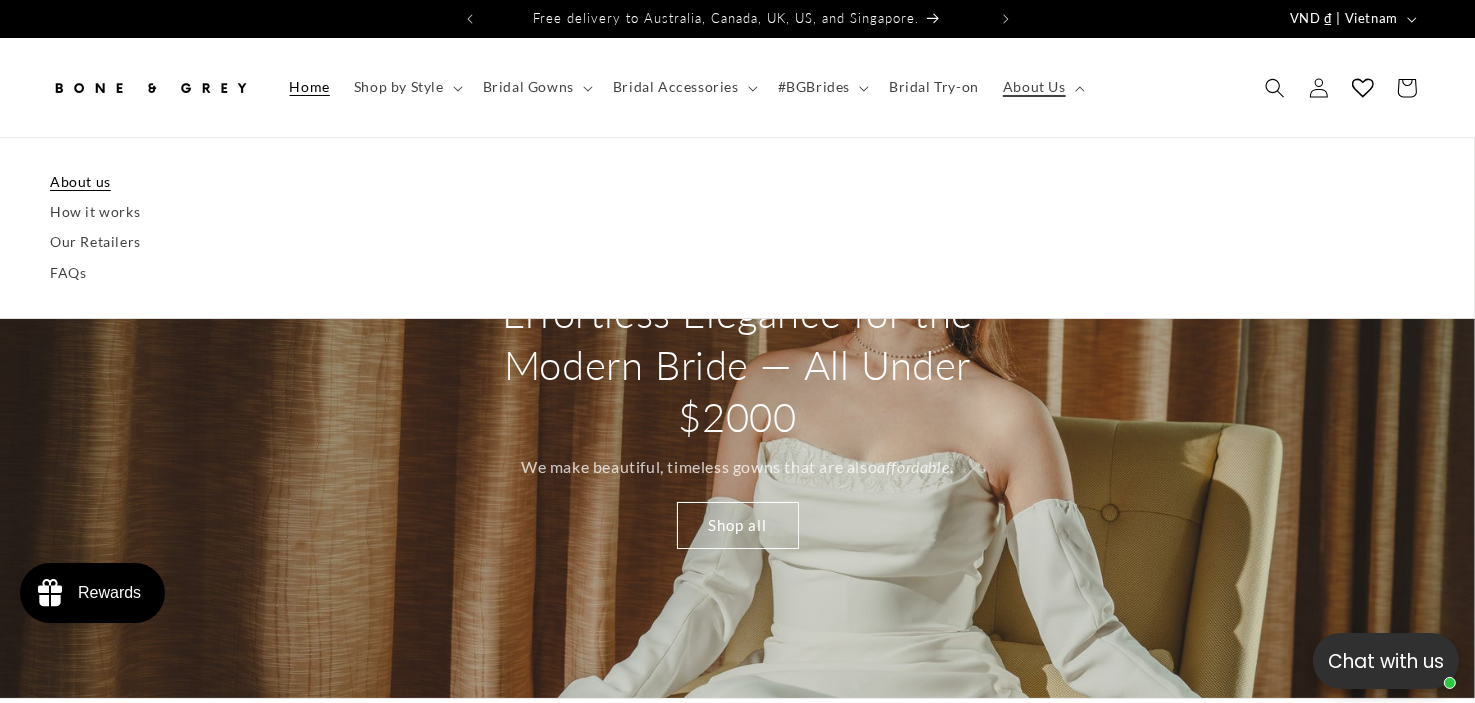 click on "Home
Shop by Style
Shop by Style
Shop All
Modern Minimalist
Romantic
Glamorous
Vintage" at bounding box center (737, 87) 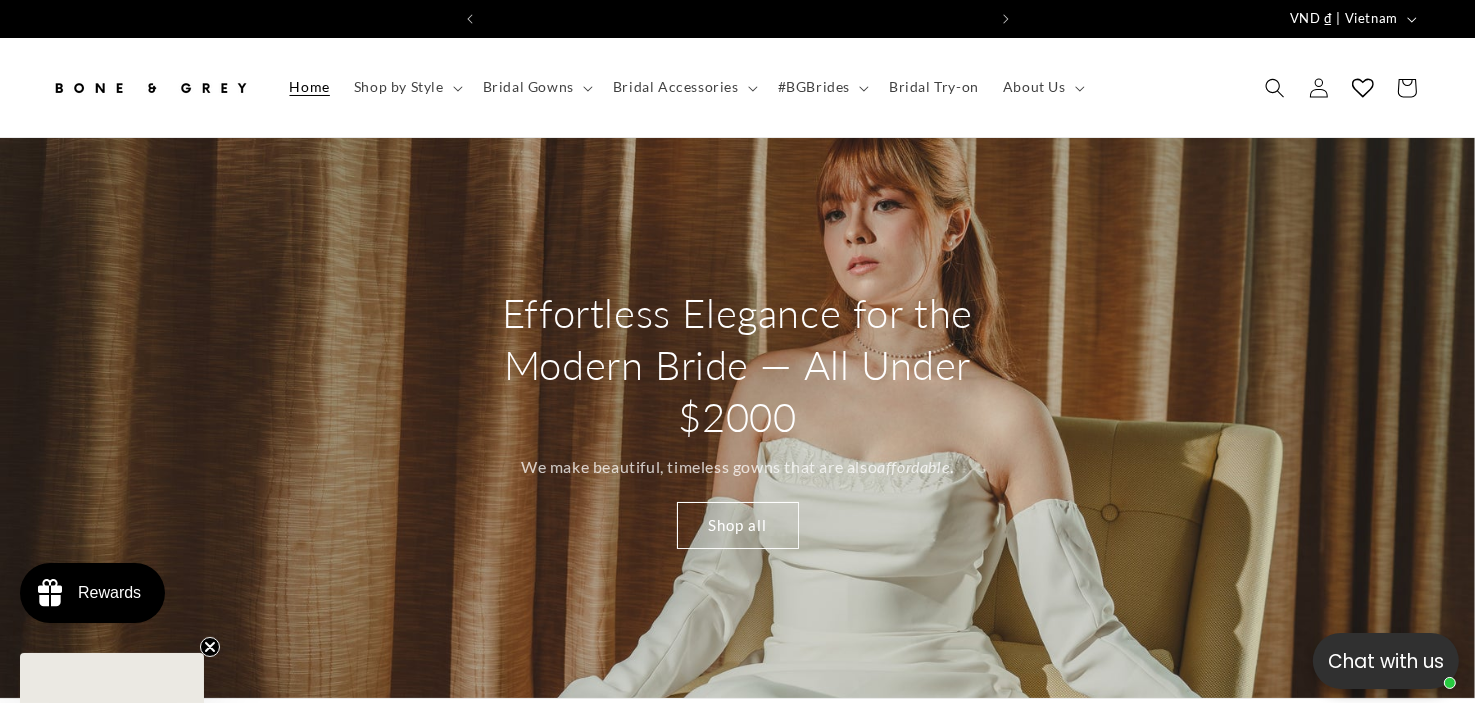 scroll, scrollTop: 0, scrollLeft: 0, axis: both 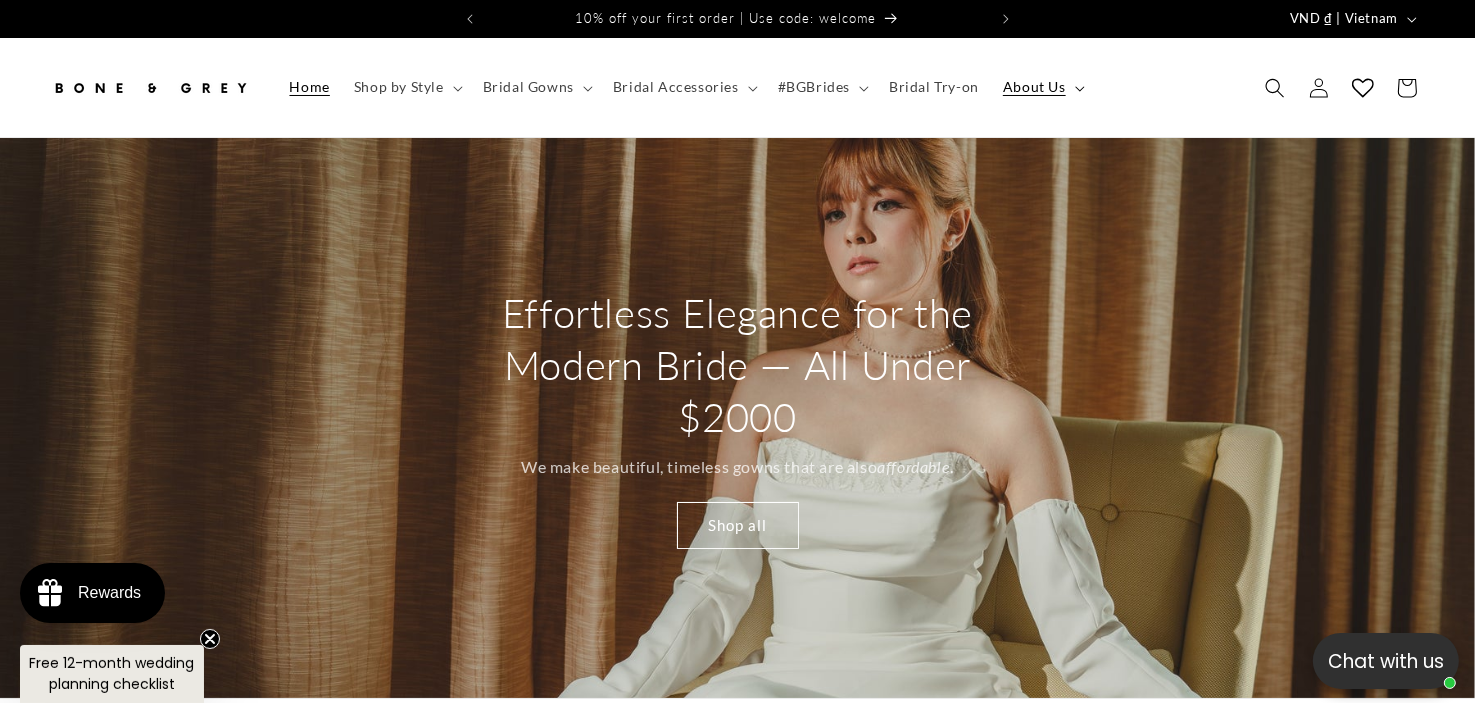 click on "About Us" at bounding box center (1034, 87) 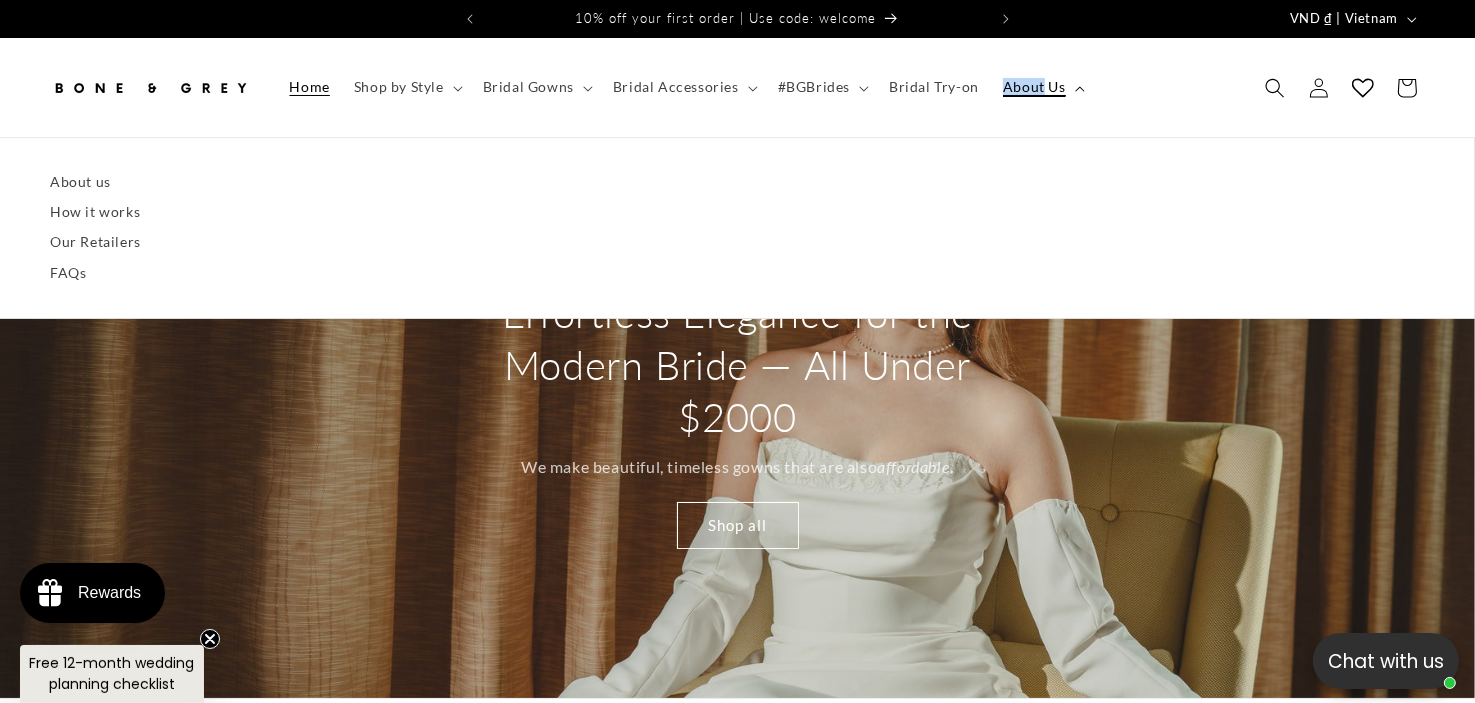 click on "About Us" at bounding box center (1034, 87) 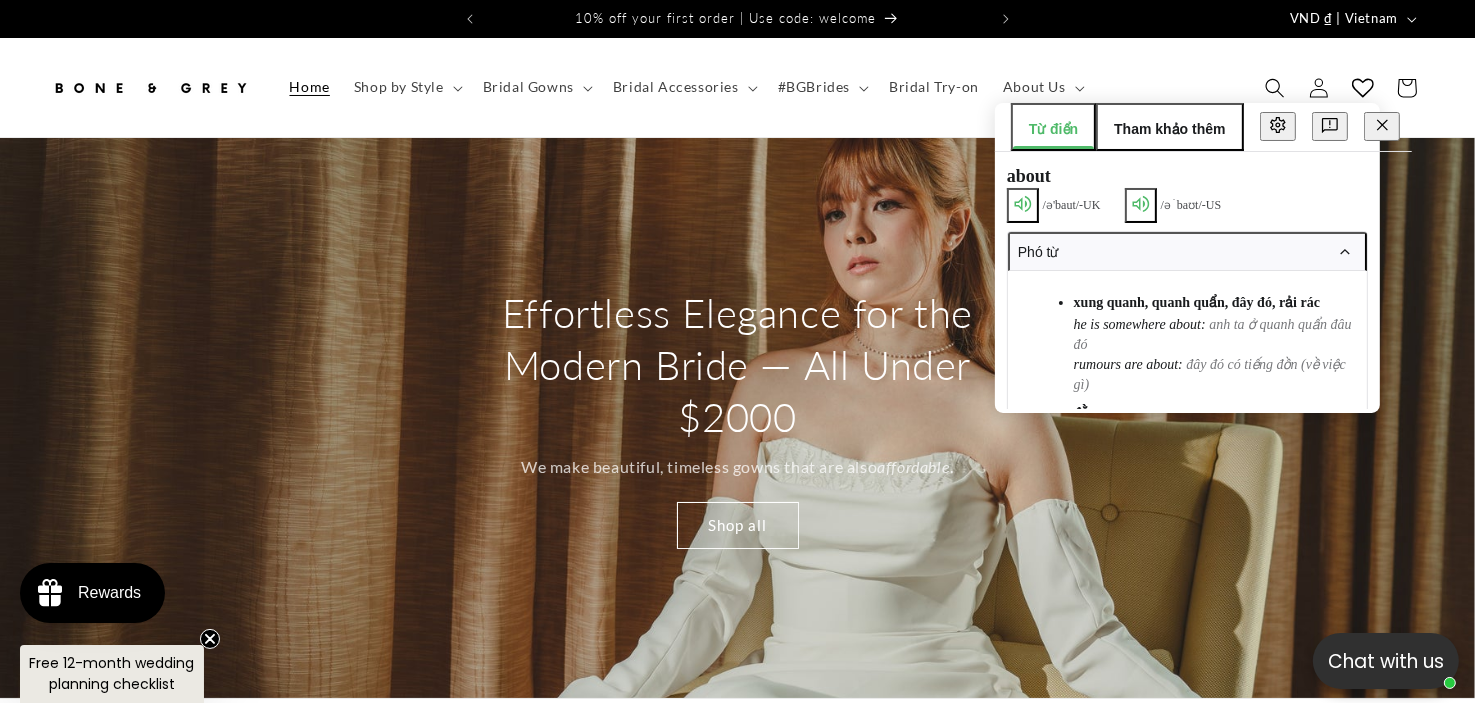 drag, startPoint x: 1136, startPoint y: 51, endPoint x: 1120, endPoint y: 89, distance: 41.231056 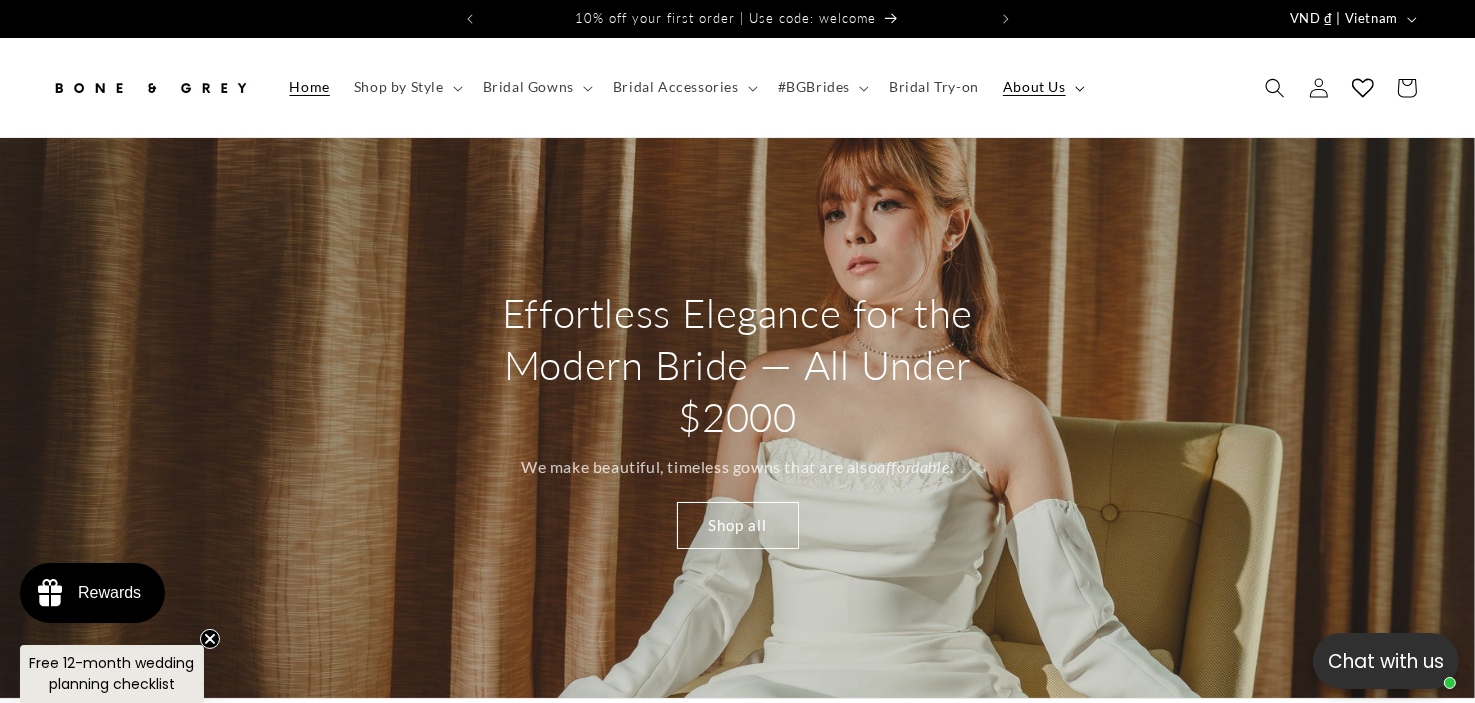 click on "About Us" at bounding box center (1034, 87) 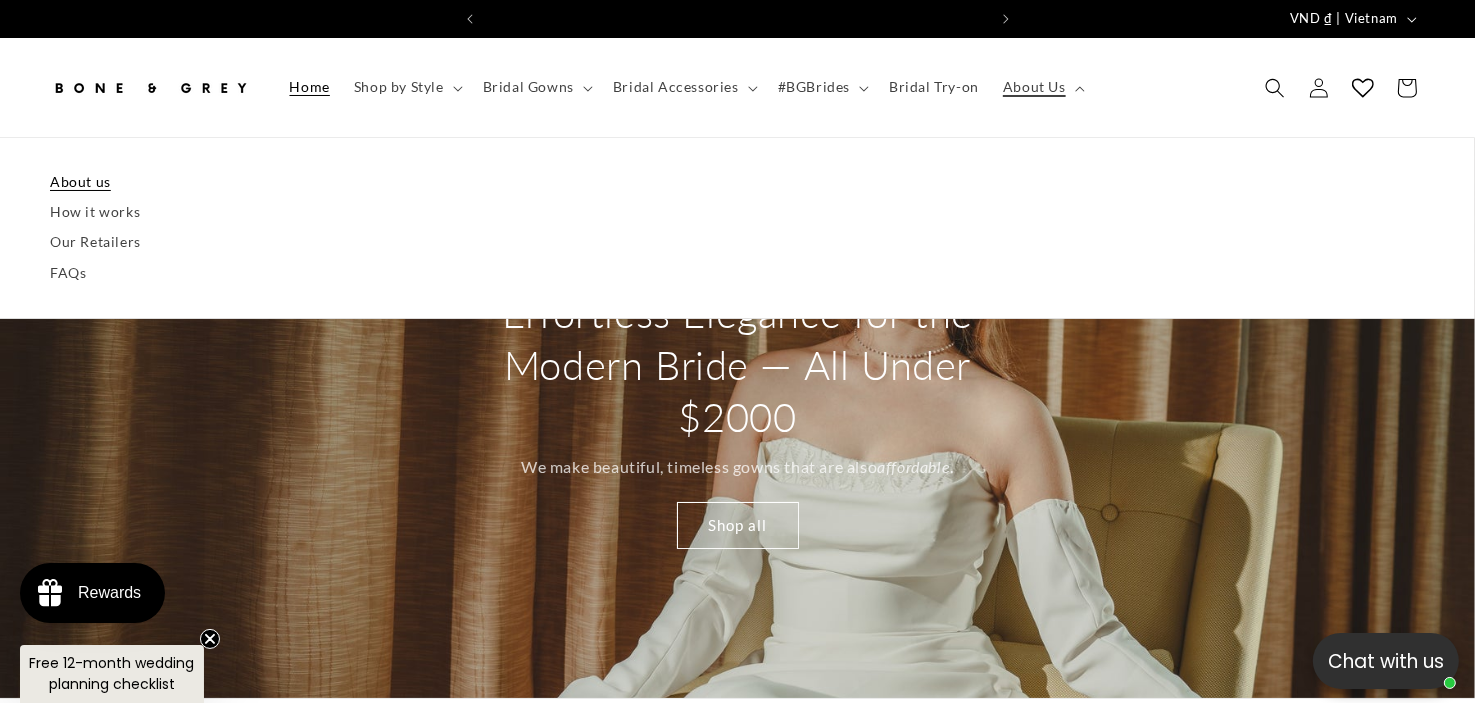 scroll, scrollTop: 0, scrollLeft: 500, axis: horizontal 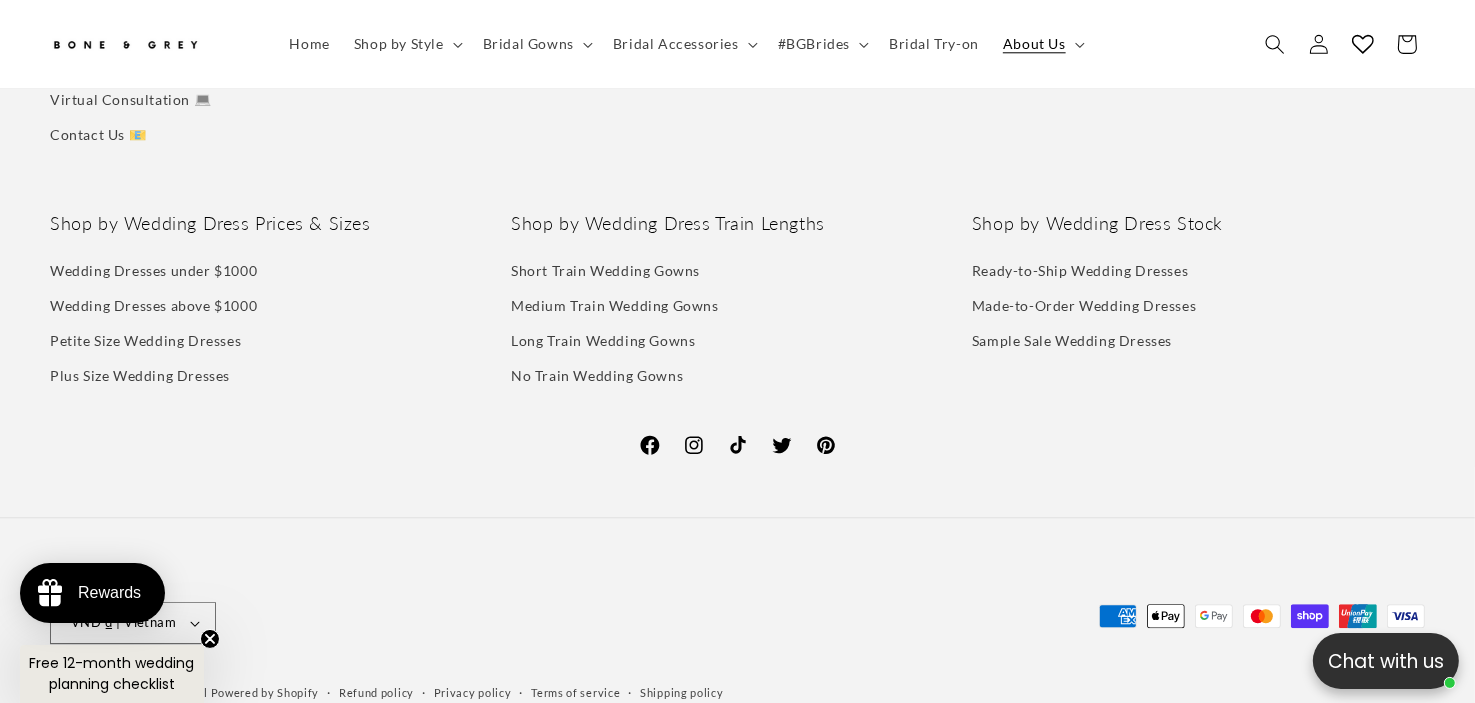 click 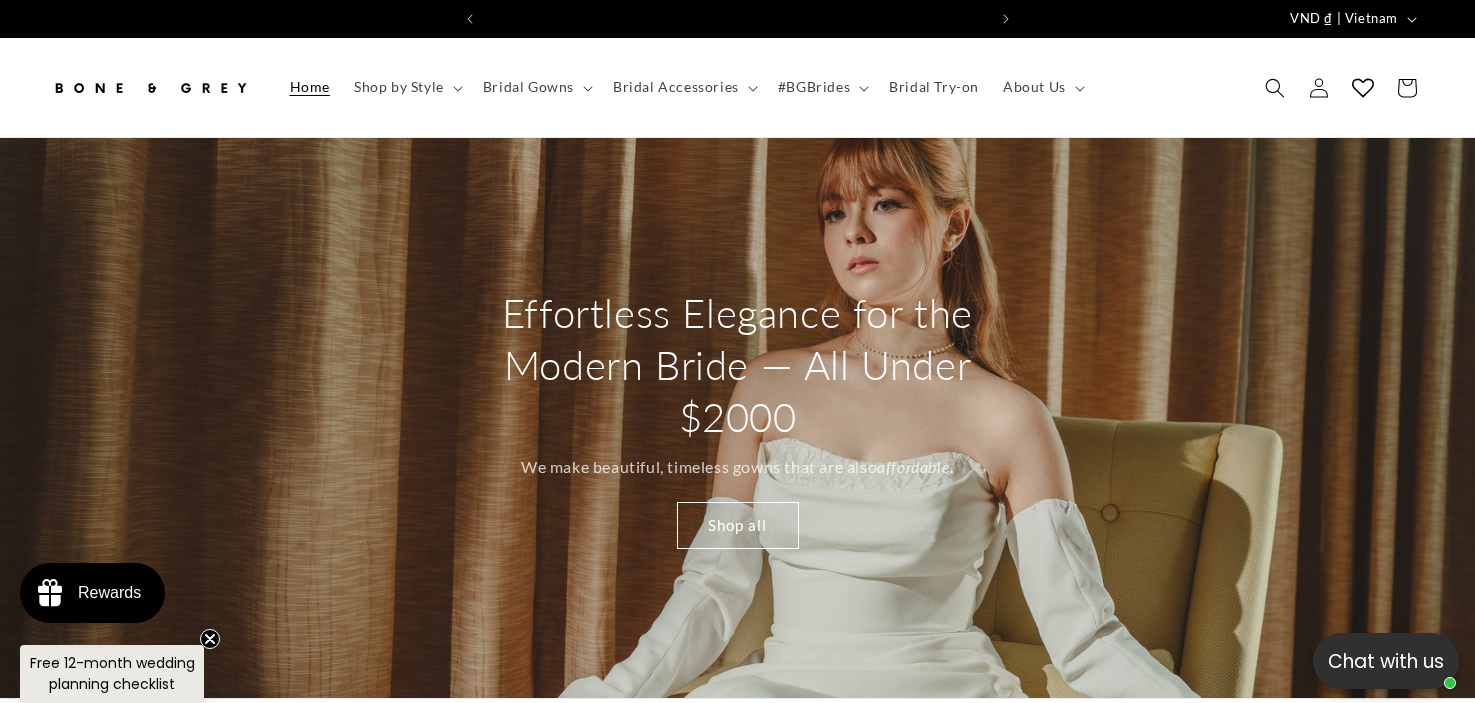scroll, scrollTop: 0, scrollLeft: 0, axis: both 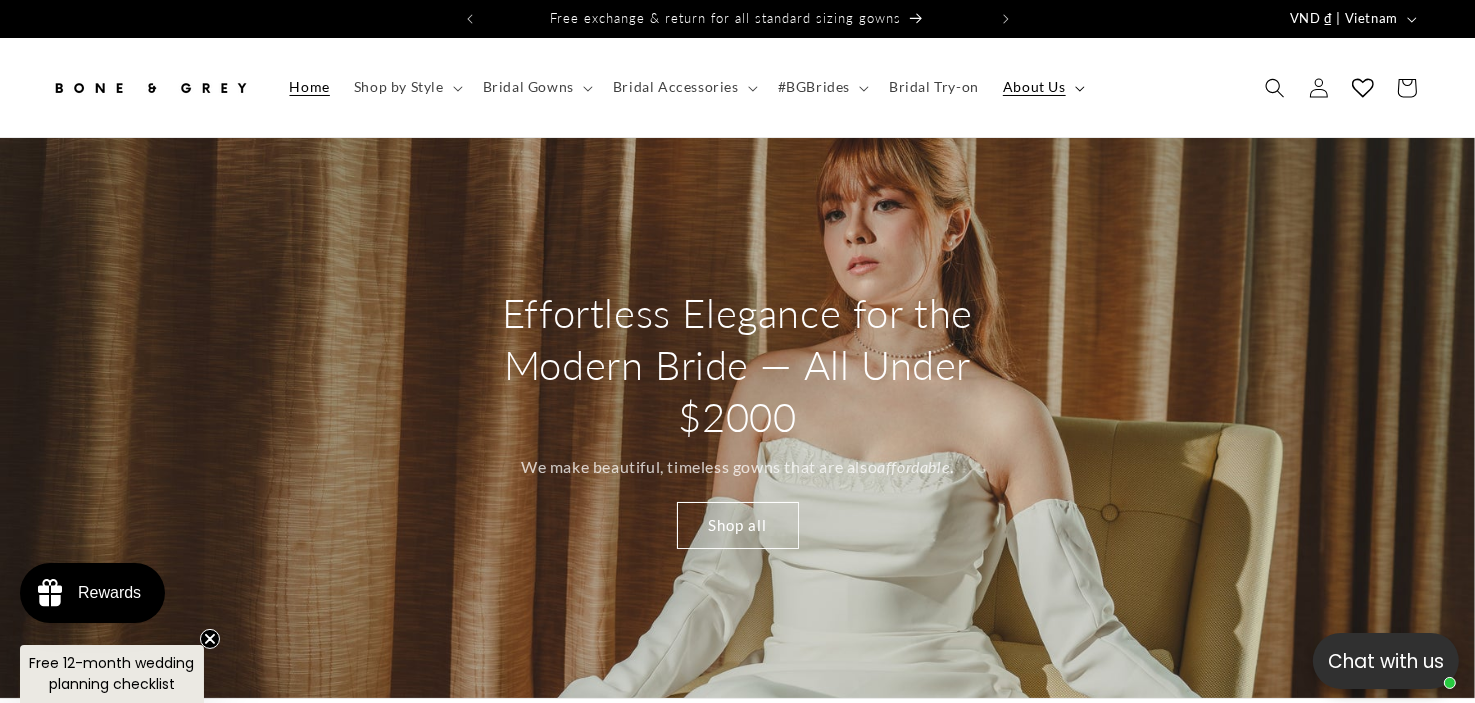 click 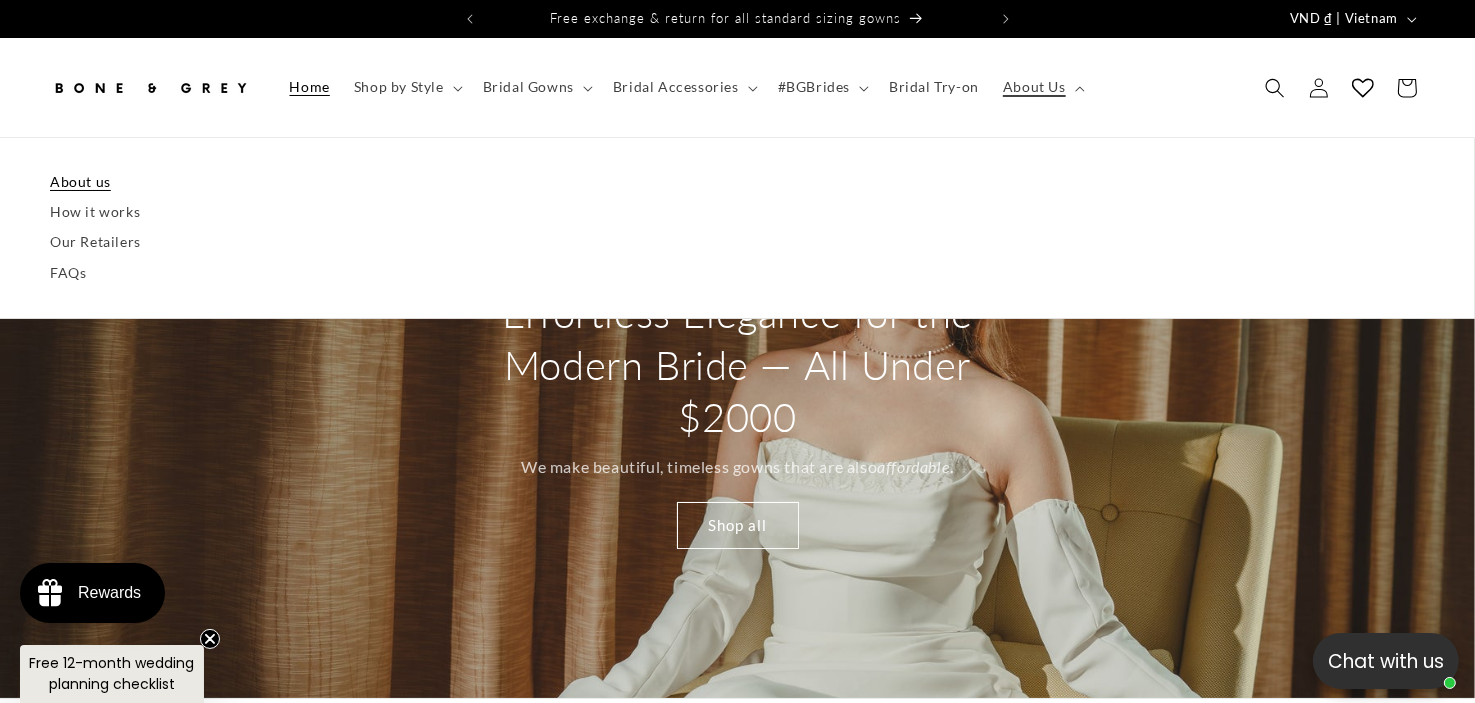 click on "About us" at bounding box center [737, 182] 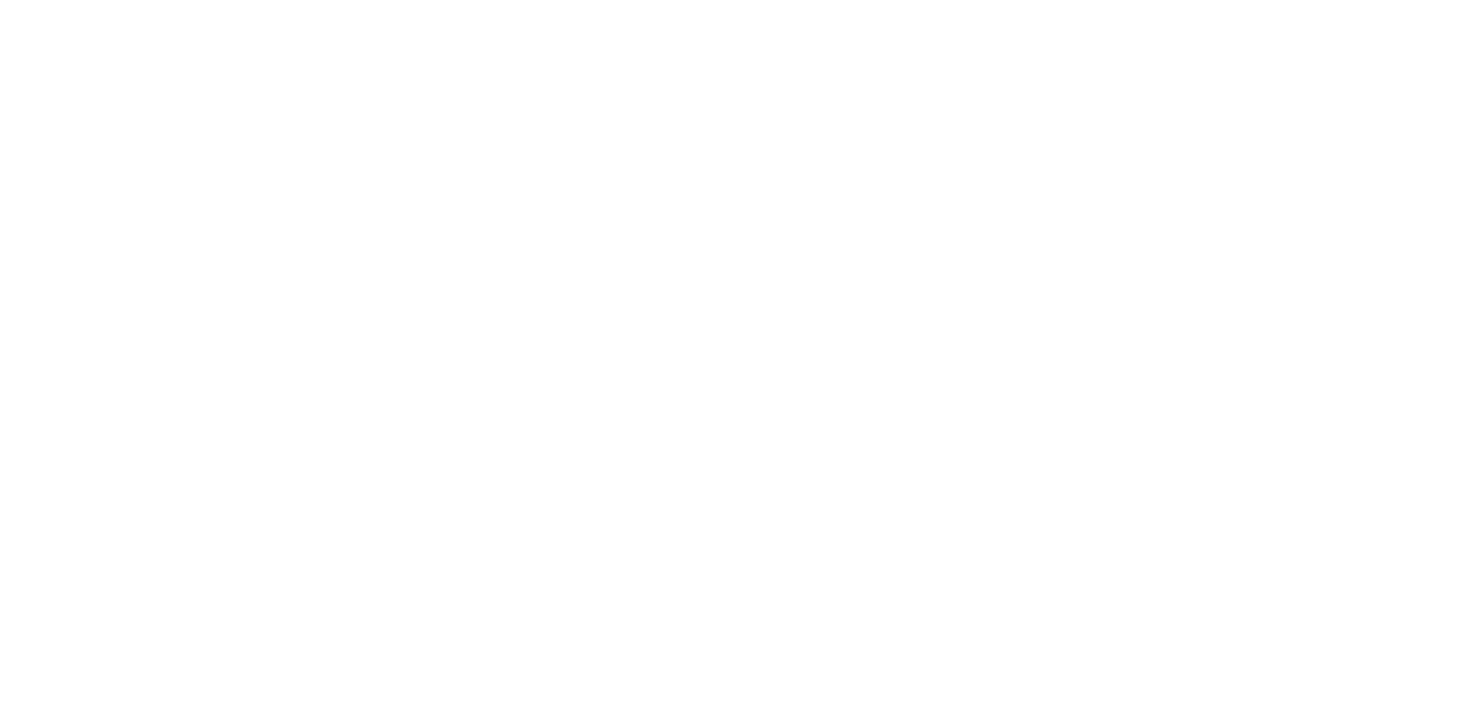 scroll, scrollTop: 0, scrollLeft: 0, axis: both 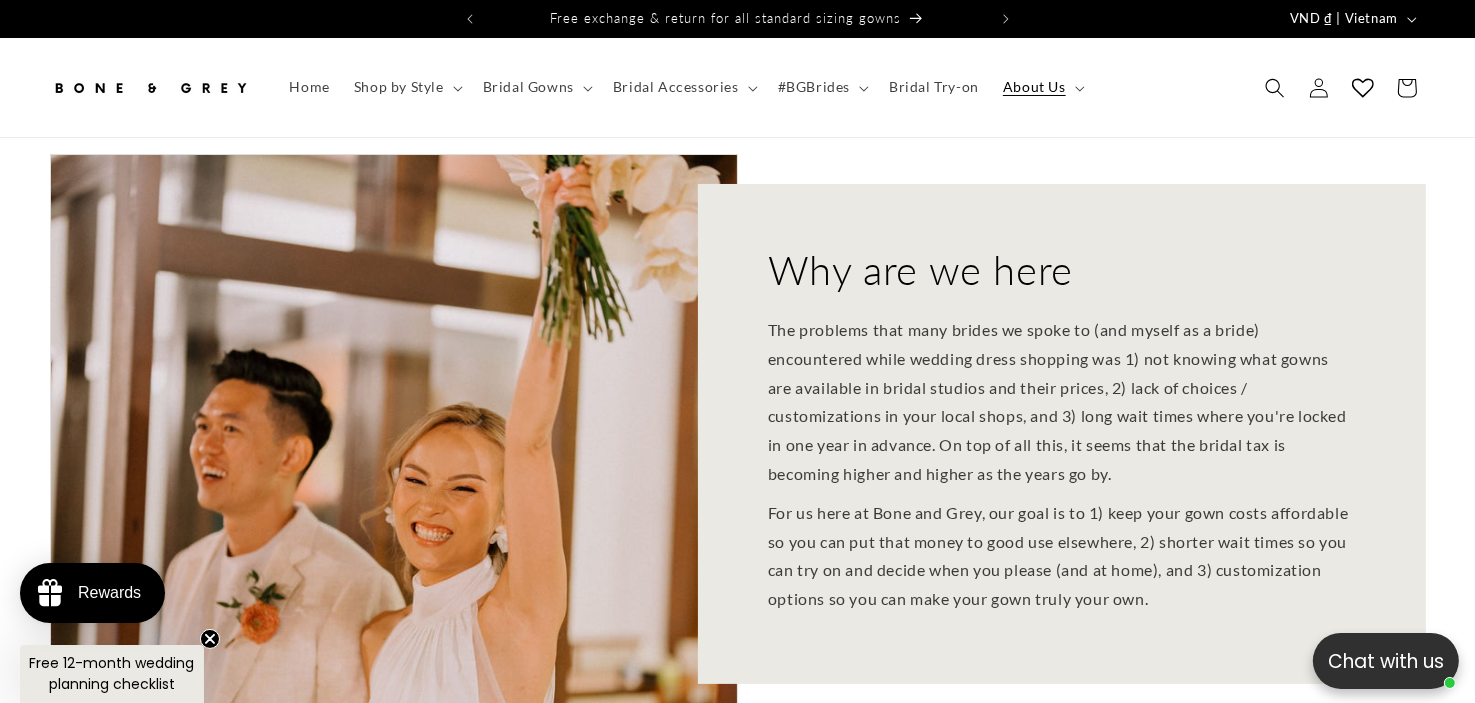 click on "Why are we here" at bounding box center (920, 270) 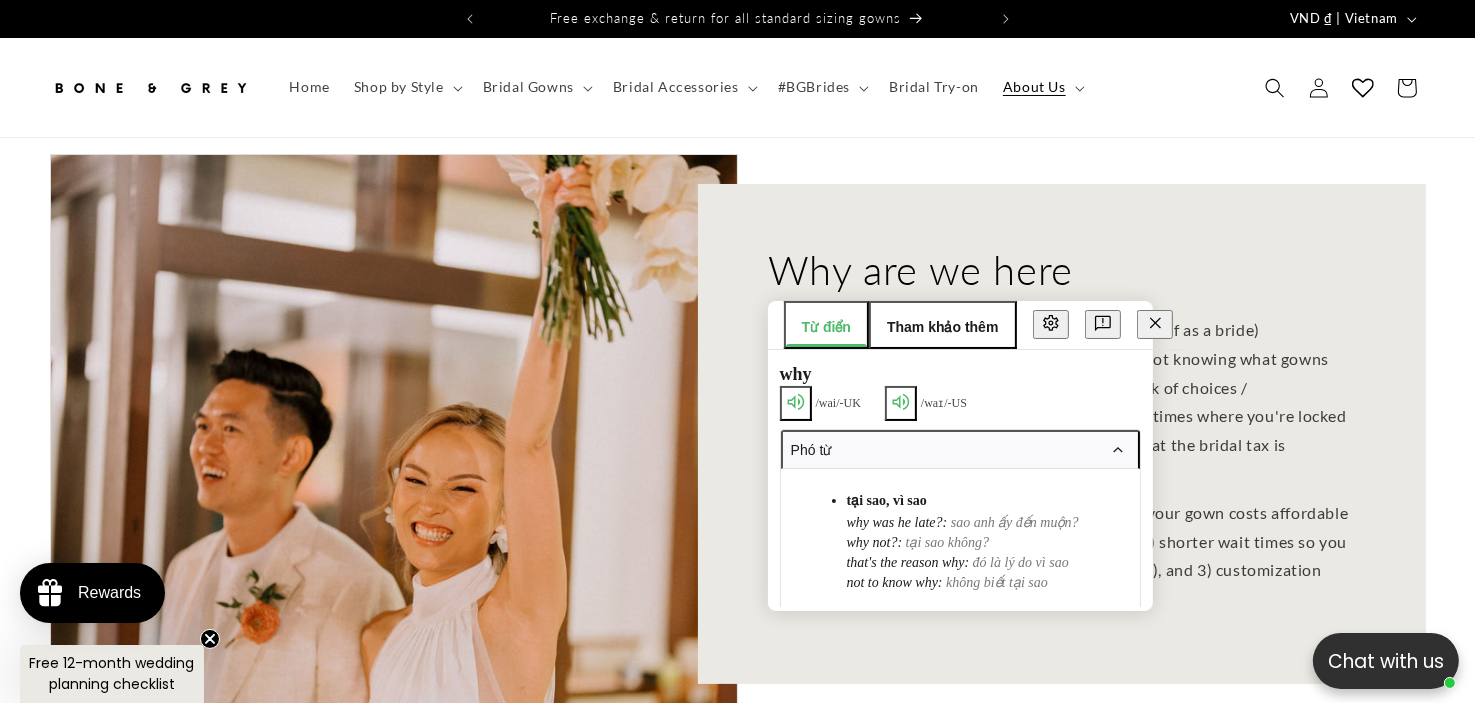 click on "For us here at Bone and Grey, our goal is to 1) keep your gown costs affordable so you can put that money to good use elsewhere, 2) shorter wait times so you can try on and decide when you please (and at home), and 3) customization options so you can make your gown truly your own." at bounding box center [1062, 556] 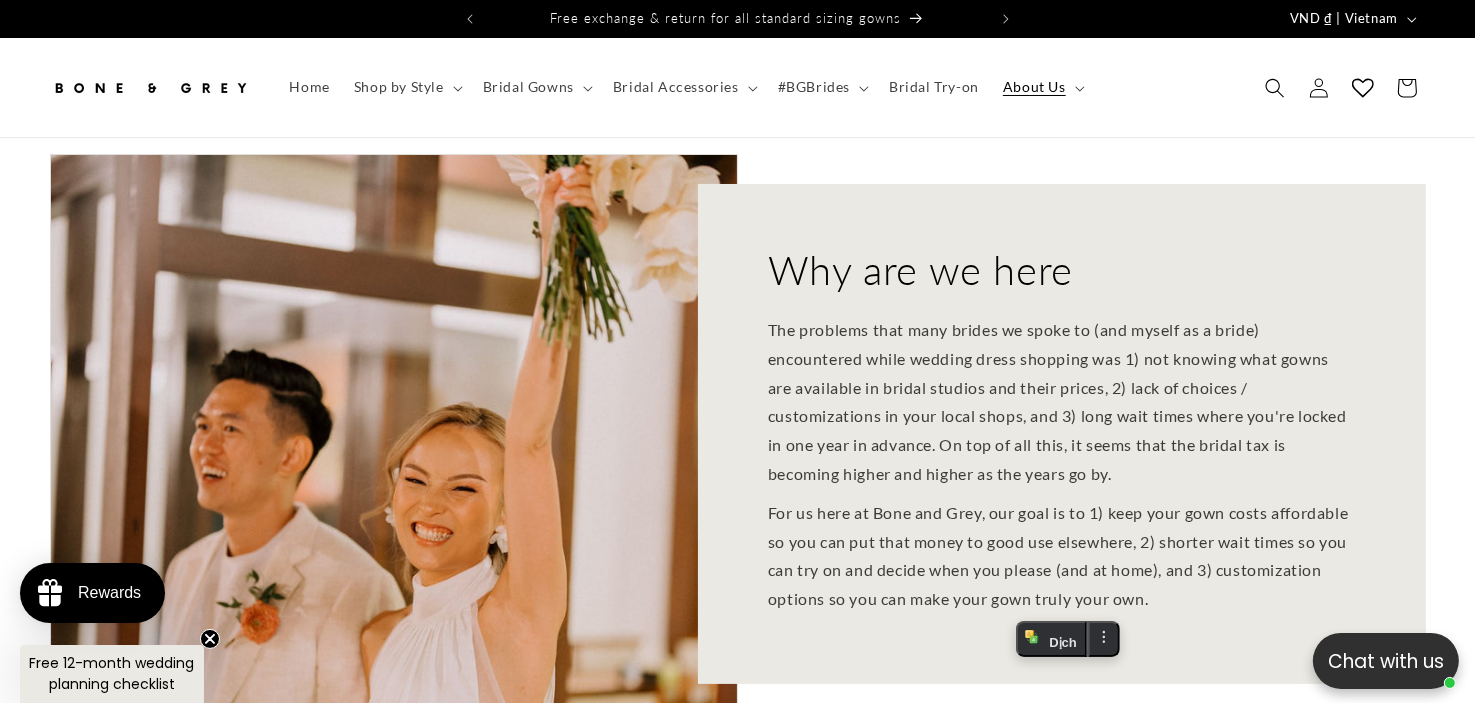 copy on "Why are we here
The problems that many brides we spoke to (and myself as a bride) encountered while wedding dress shopping was 1) not knowing what gowns are available in bridal studios and their prices, 2) lack of choices / customizations in your local shops, and 3) long wait times where you're locked in one year in advance. On top of all this, it seems that the bridal tax is becoming higher and higher as the years go by. For us here at Bone and Grey, our goal is to 1) keep your gown costs affordable so you can put that money to good use elsewhere, 2) shorter wait times so you can try on and decide when you please (and at home), and 3) customization options so you can make your gown truly your own." 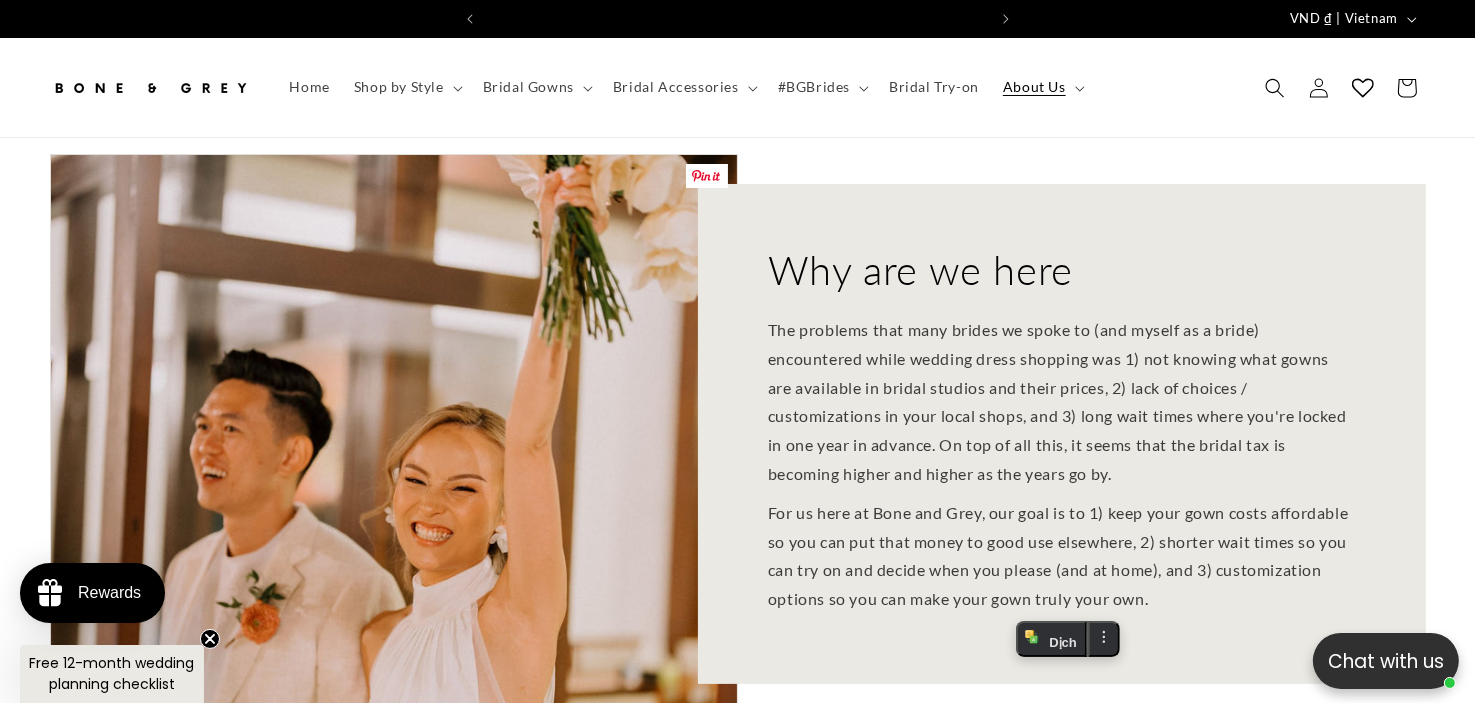 scroll, scrollTop: 0, scrollLeft: 0, axis: both 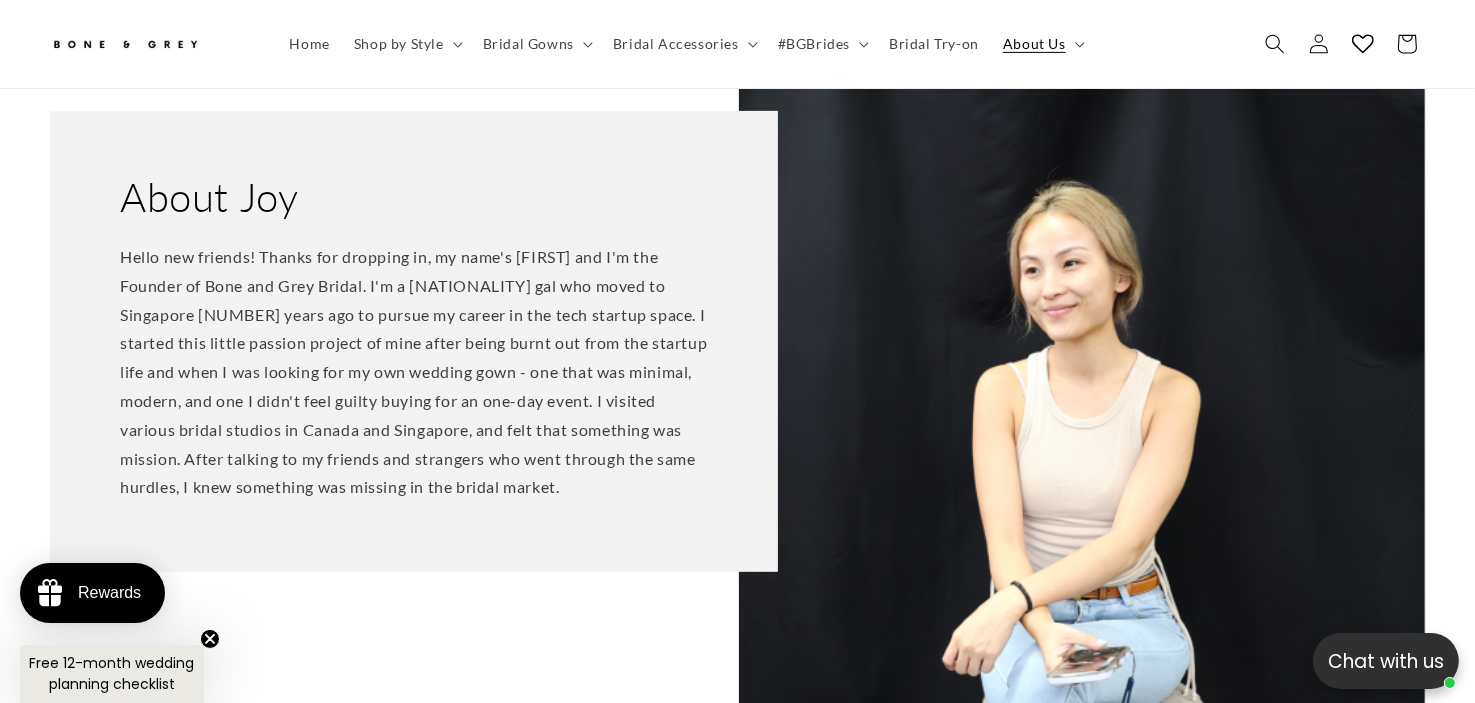 click on "About Joy" at bounding box center (209, 197) 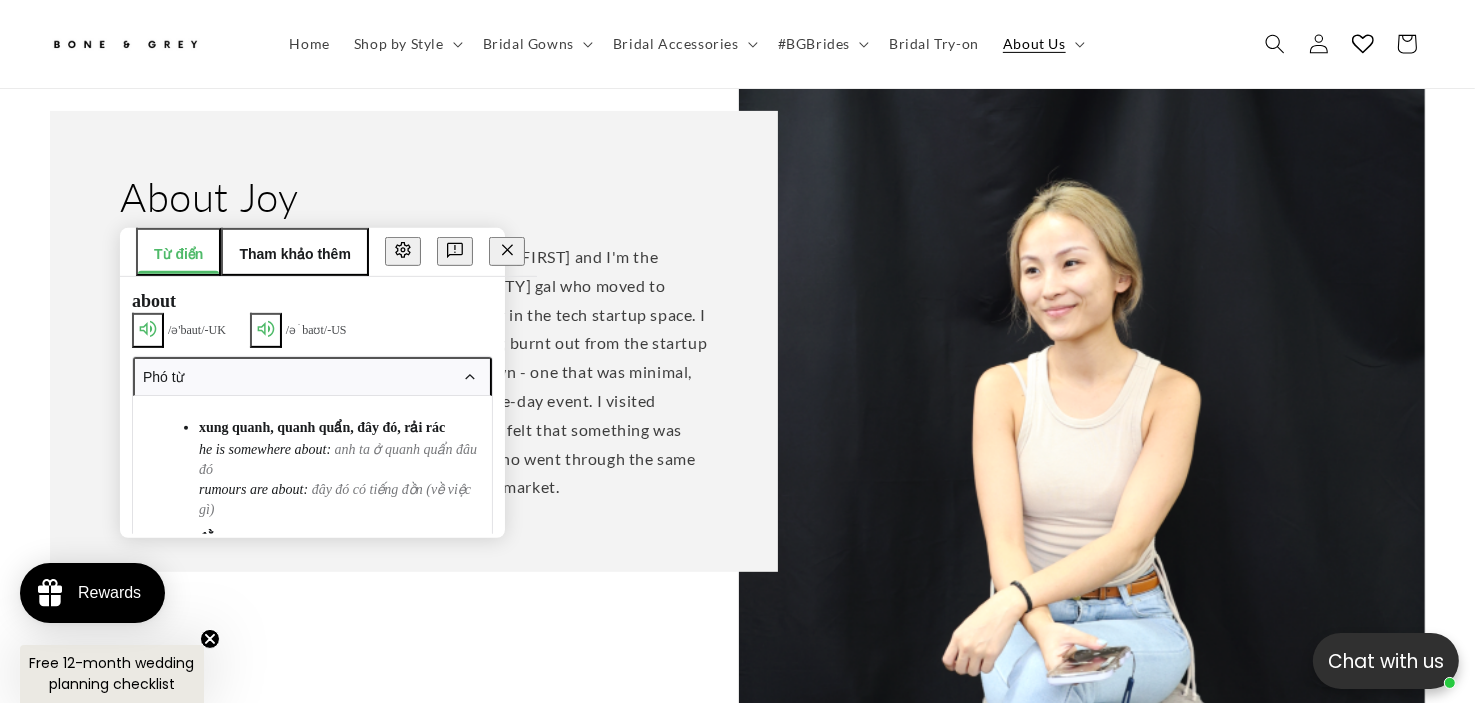 click on "Hello new friends! Thanks for dropping in, my name's Joy and I'm the Founder of Bone and Grey Bridal. I'm a Canadian-Chinese gal who moved to Singapore 7 years ago to pursue my career in the tech startup space. I started this little passion project of mine after being burnt out from the startup life and when I was looking for my own wedding gown - one that was minimal, modern, and one I didn't feel guilty buying for an one-day event. I visited various bridal studios in Canada and Singapore, and felt that something was mission. After talking to my friends and strangers who went through the same hurdles, I knew something was missing in the bridal market." at bounding box center (414, 372) 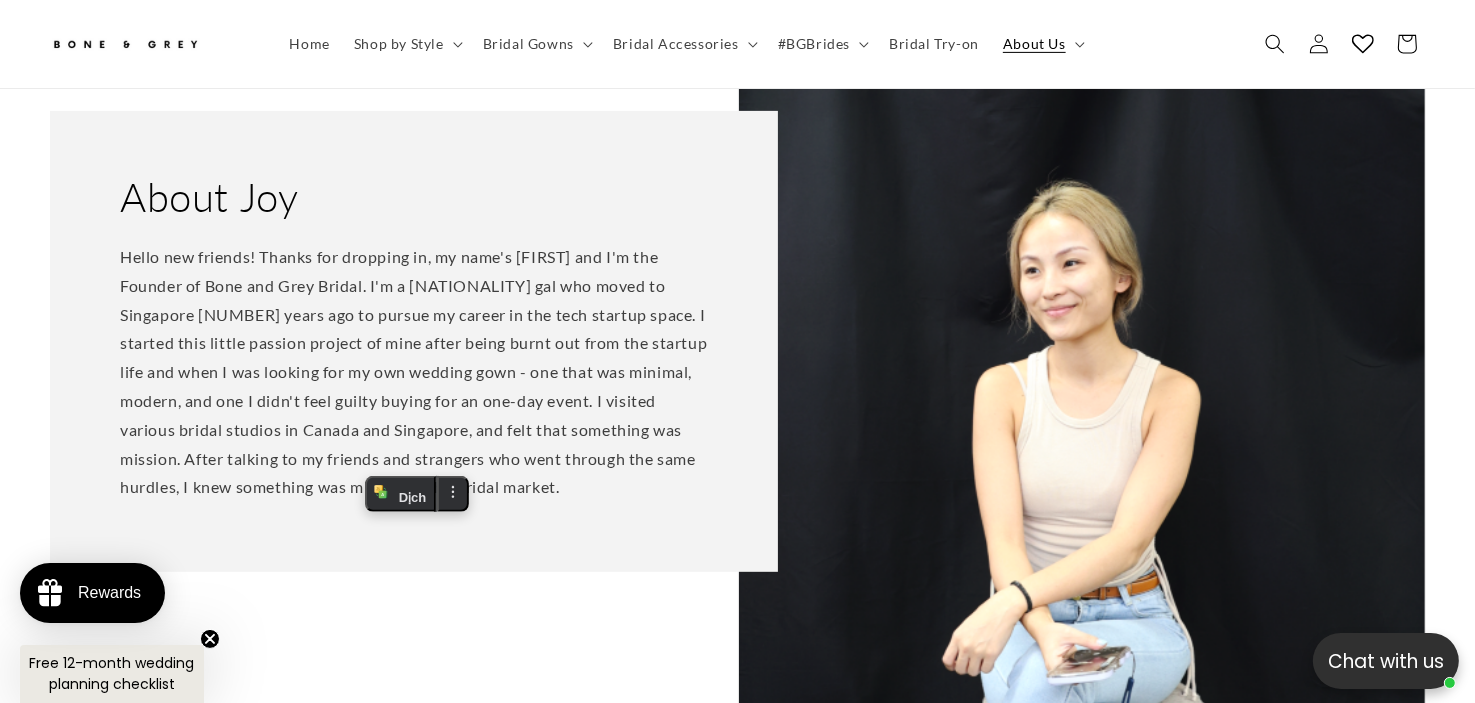 scroll, scrollTop: 0, scrollLeft: 500, axis: horizontal 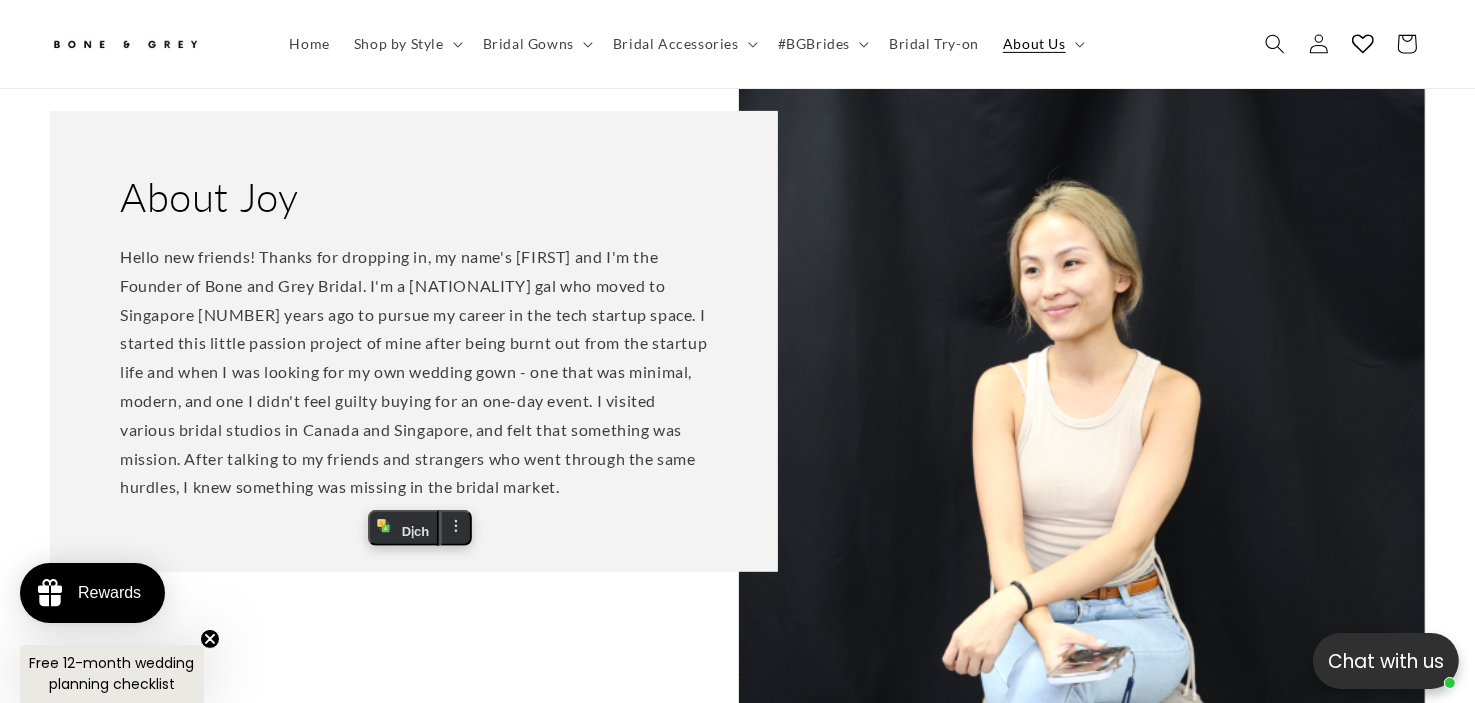 copy on "About Joy
Hello new friends! Thanks for dropping in, my name's Joy and I'm the Founder of Bone and Grey Bridal. I'm a Canadian-Chinese gal who moved to Singapore 7 years ago to pursue my career in the tech startup space. I started this little passion project of mine after being burnt out from the startup life and when I was looking for my own wedding gown - one that was minimal, modern, and one I didn't feel guilty buying for an one-day event. I visited various bridal studios in Canada and Singapore, and felt that something was mission. After talking to my friends and strangers who went through the same hurdles, I knew something was missing in the bridal market." 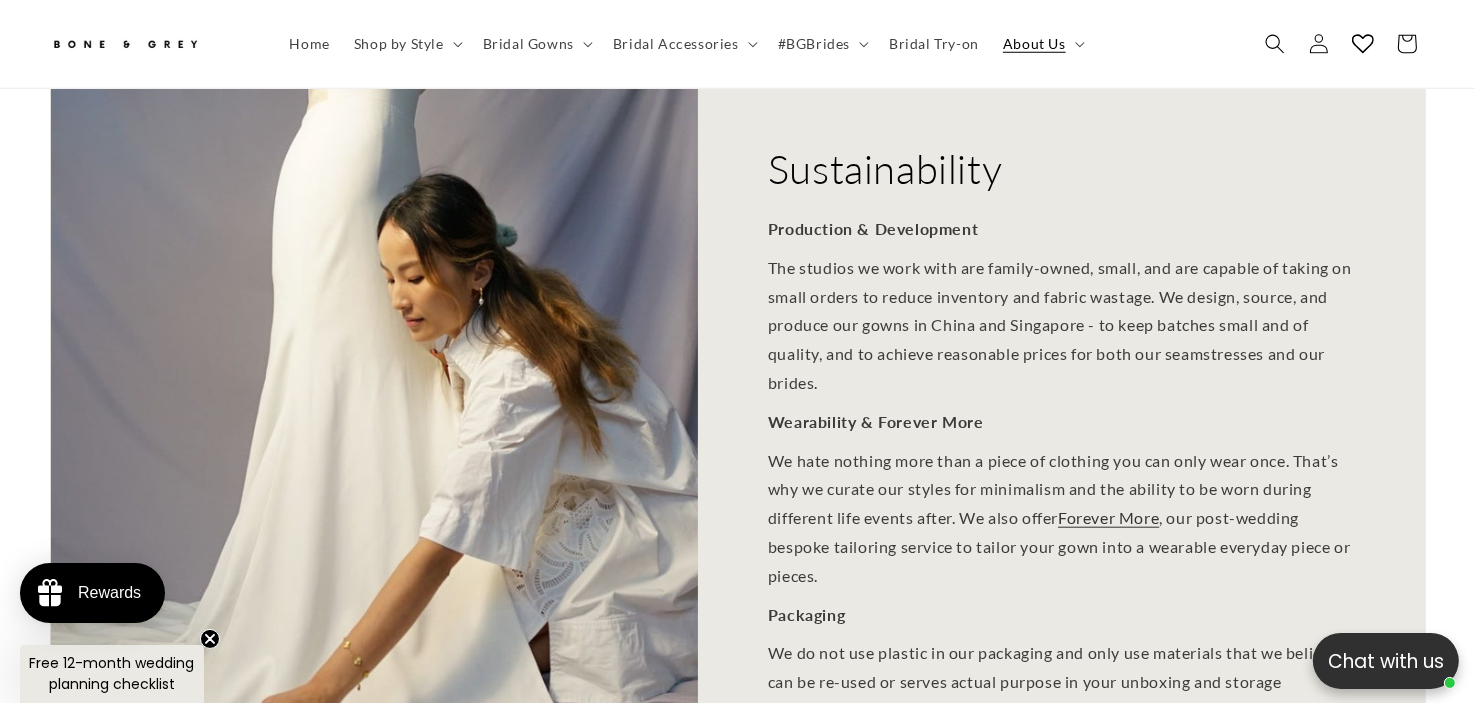 scroll, scrollTop: 1789, scrollLeft: 0, axis: vertical 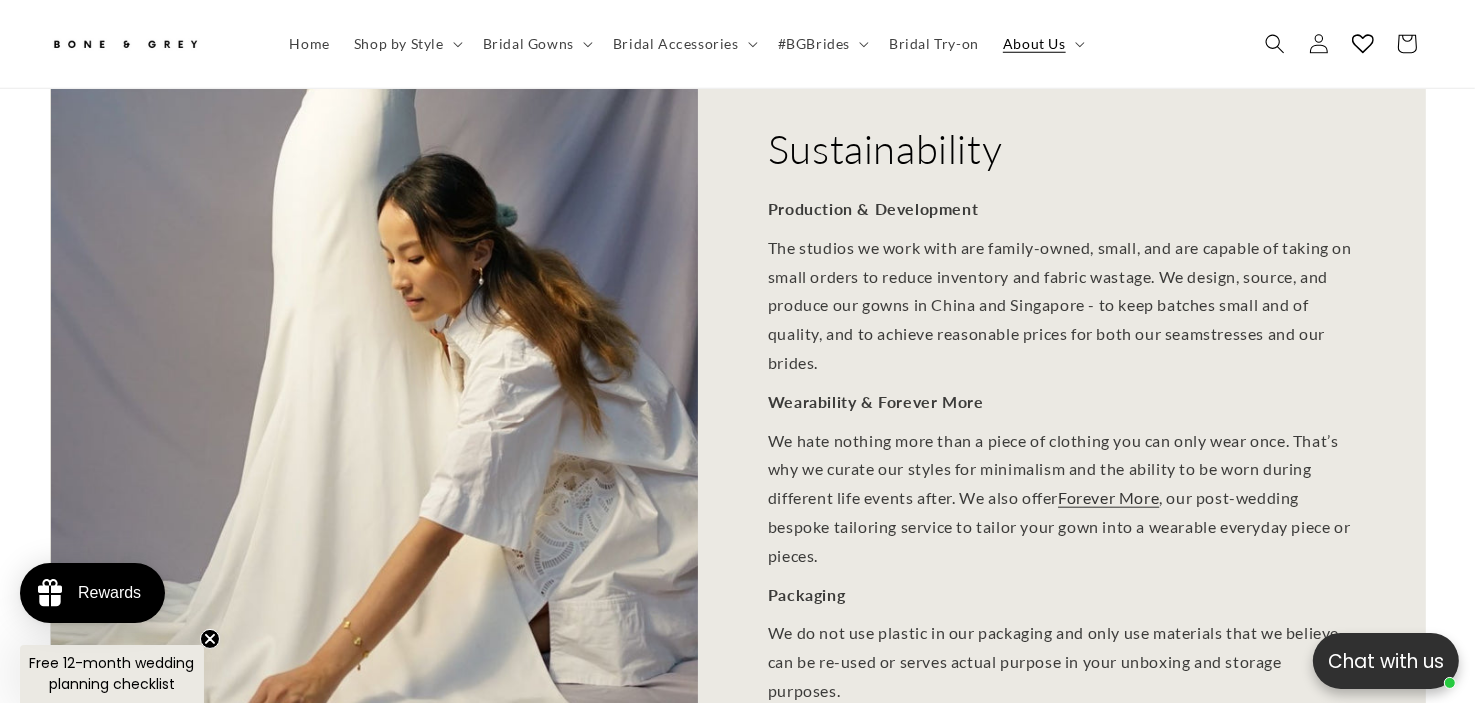 click on "Sustainability" at bounding box center (885, 149) 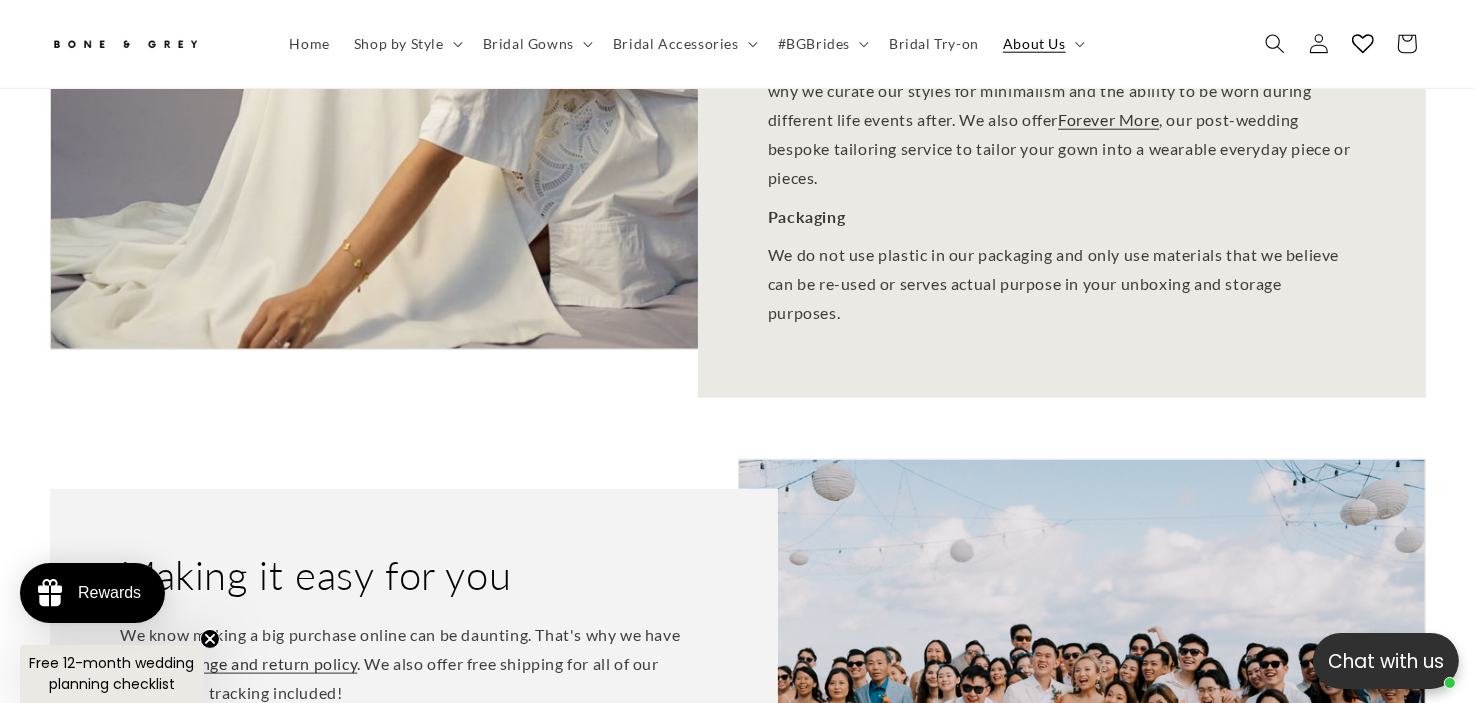 scroll, scrollTop: 2189, scrollLeft: 0, axis: vertical 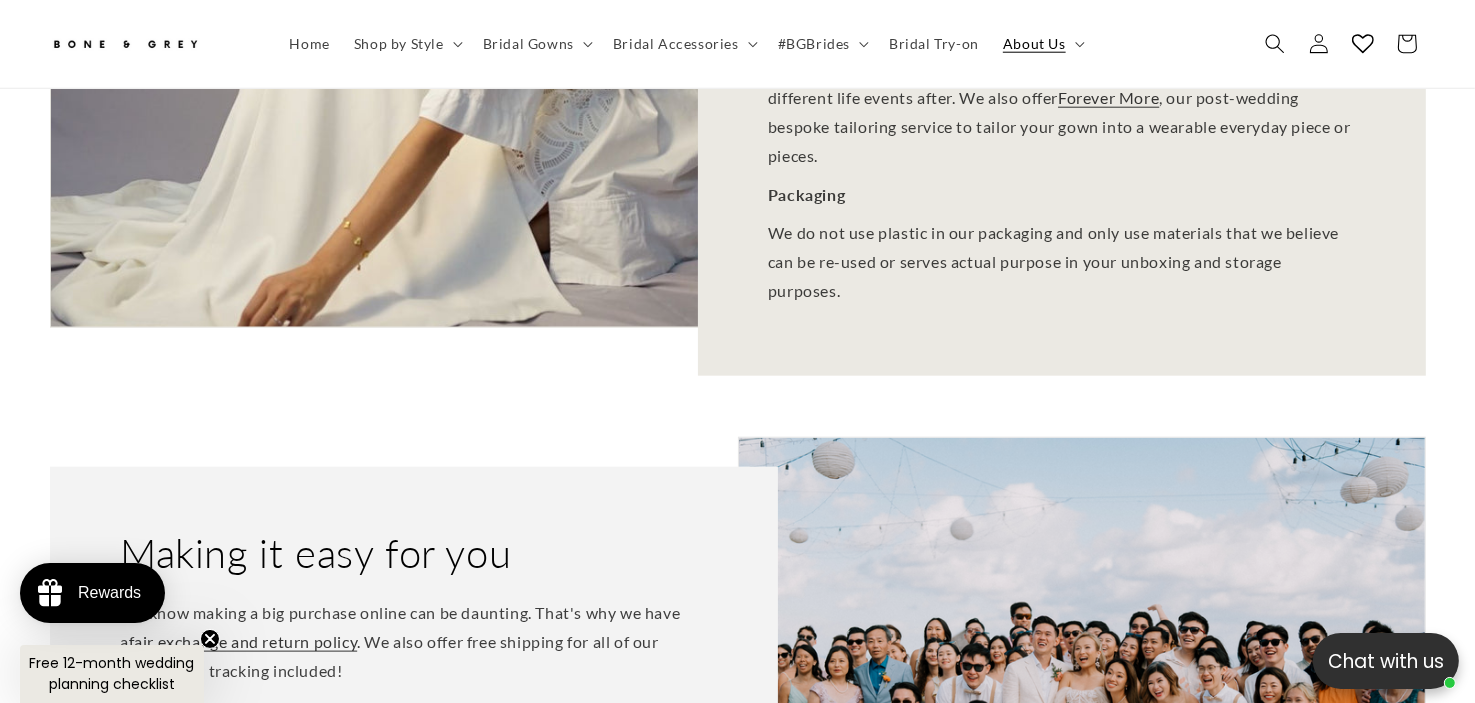 click on "We do not use plastic in our packaging and only use materials that we believe can be re-used or serves actual purpose in your unboxing and storage purposes." at bounding box center [1062, 262] 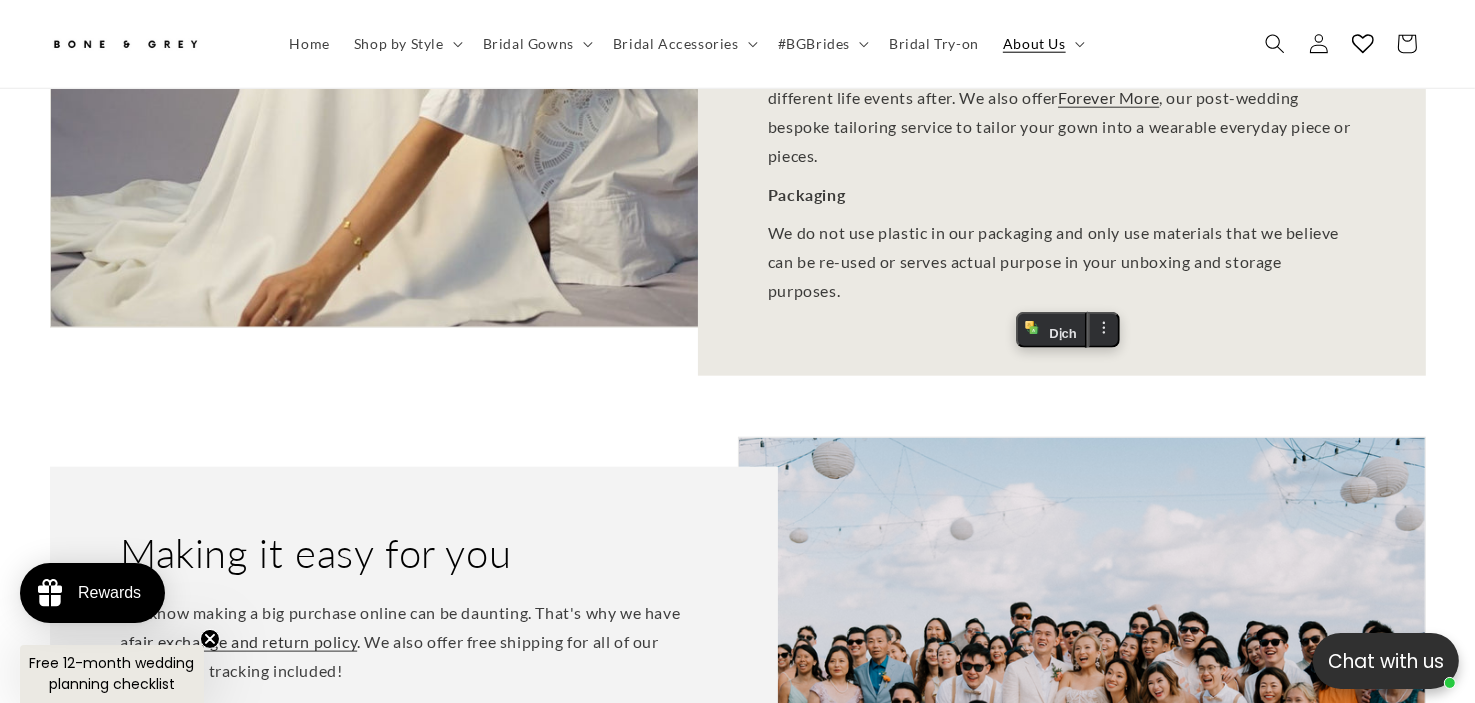 copy on "Sustainability
Production & Development The studios we work with are family-owned, small, and are capable of taking on small orders to reduce inventory and fabric wastage. We design, source, and produce our gowns in China and Singapore - to keep batches small and of quality, and to achieve reasonable prices for both our seamstresses and our brides. Wearability & Forever More We hate nothing more than a piece of clothing you can only wear once. That’s why we curate our styles for minimalism and the ability to be worn during different life events after. We also offer  Forever More , our post-wedding bespoke tailoring service to tailor your gown into a wearable everyday piece or pieces.  Packaging We do not use plastic in our packaging and only use materials that we believe can be re-used or serves actual purpose in your unboxing and storage purposes." 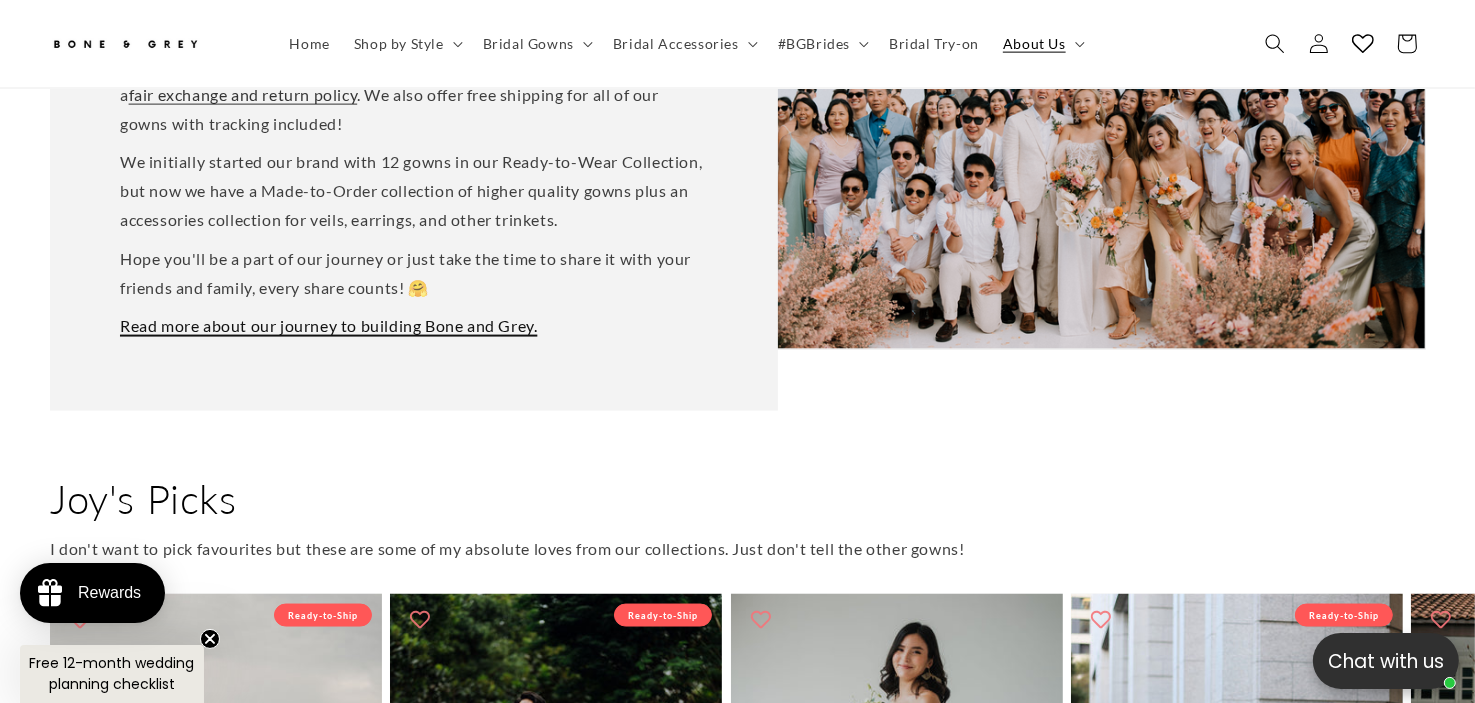 scroll, scrollTop: 2589, scrollLeft: 0, axis: vertical 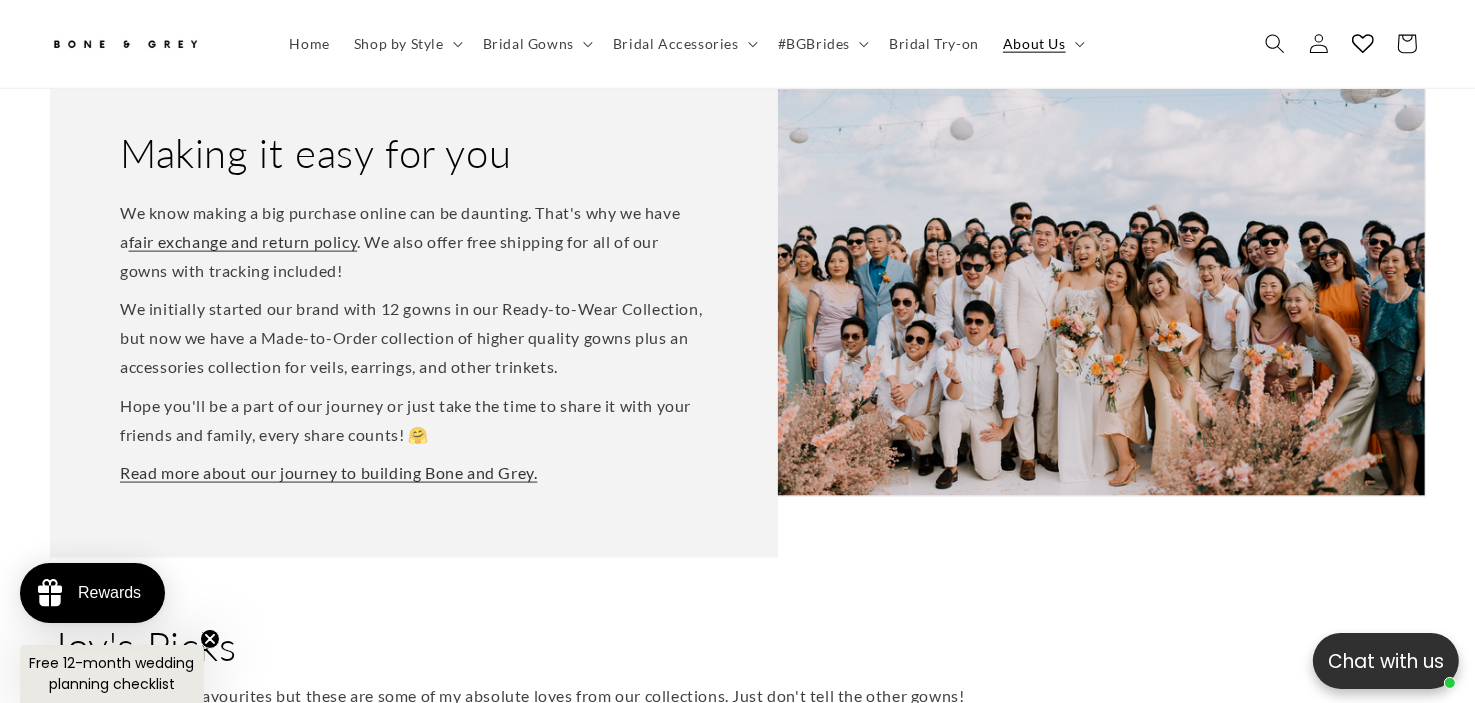 click on "Making it easy for you" at bounding box center [315, 153] 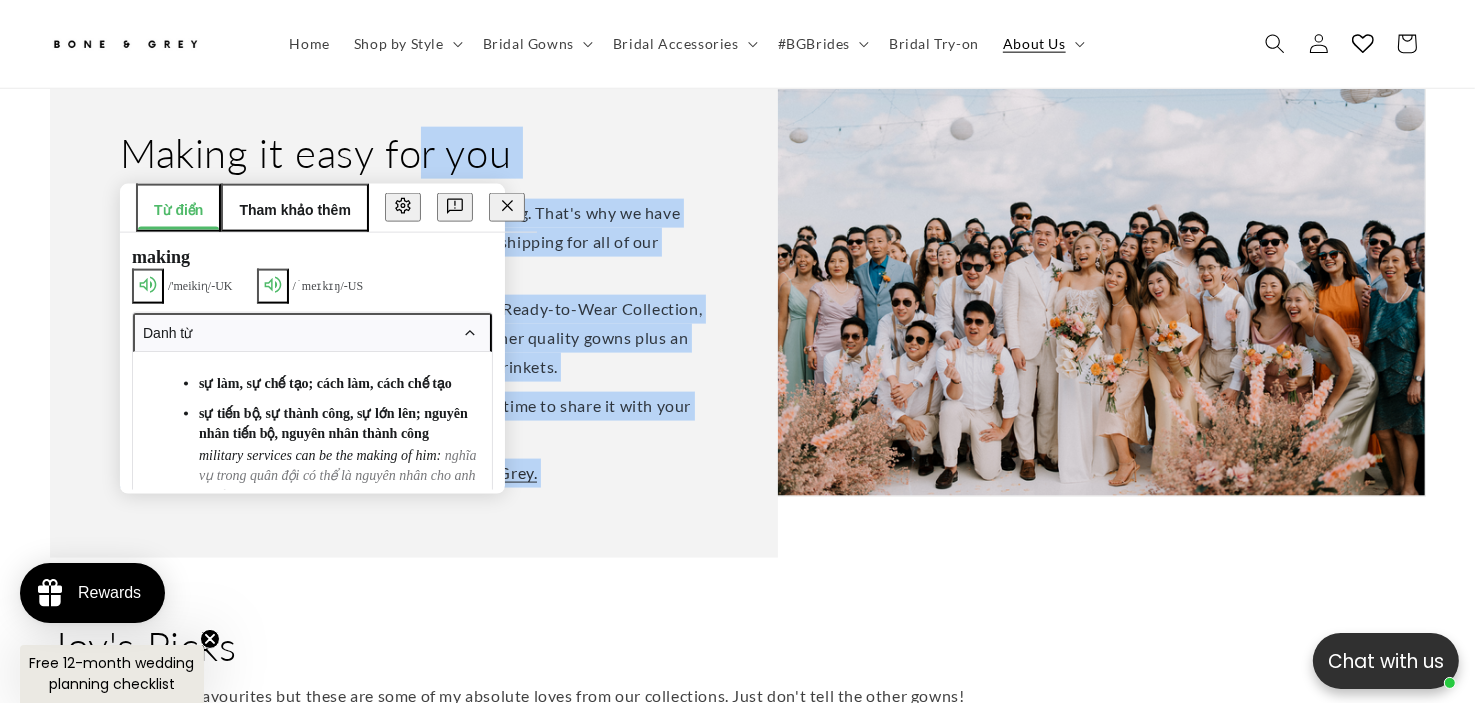 click on "Read more about our journey to building Bone and Grey." at bounding box center [414, 474] 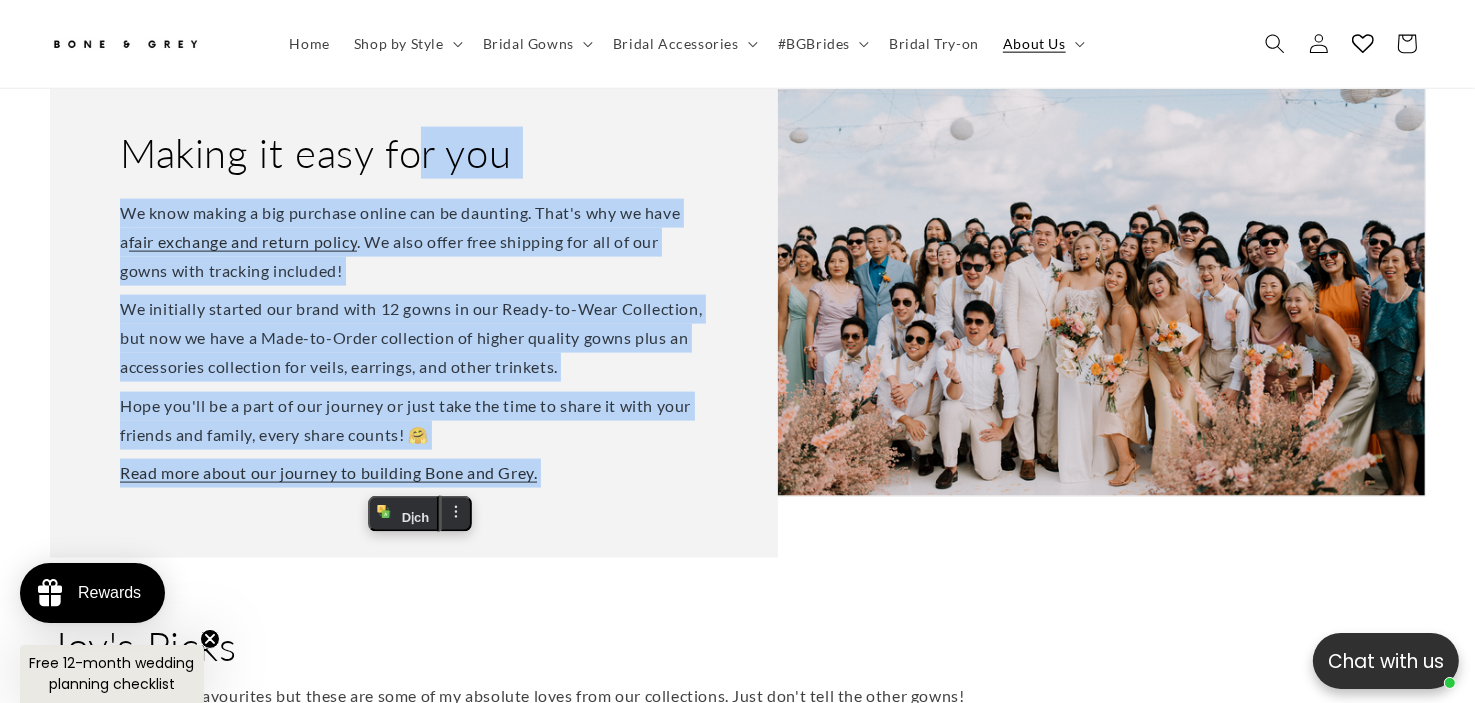 copy on "Making it easy for you
We know making a big purchase online can be daunting. That's why we have a  fair exchange and return policy . We also offer free shipping for all of our gowns with tracking included!  We initially started our brand with 12 gowns in our Ready-to-Wear Collection, but now we have a Made-to-Order collection of higher quality gowns plus an accessories collection for veils, earrings, and other trinkets.  Hope you'll be a part of our journey or just take the time to share it with your friends and family, every share counts! 🤗 Read more about our journey to building Bone and Grey." 